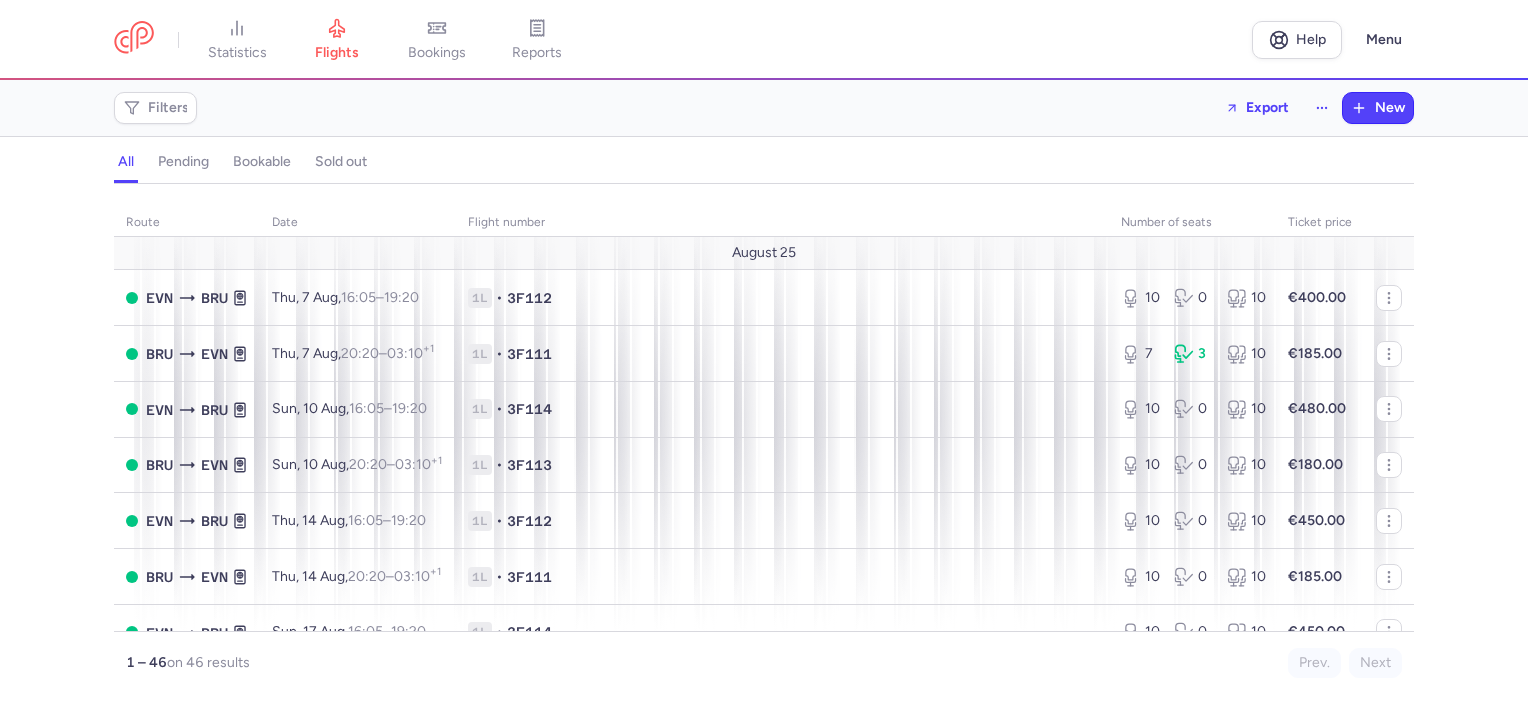 scroll, scrollTop: 0, scrollLeft: 0, axis: both 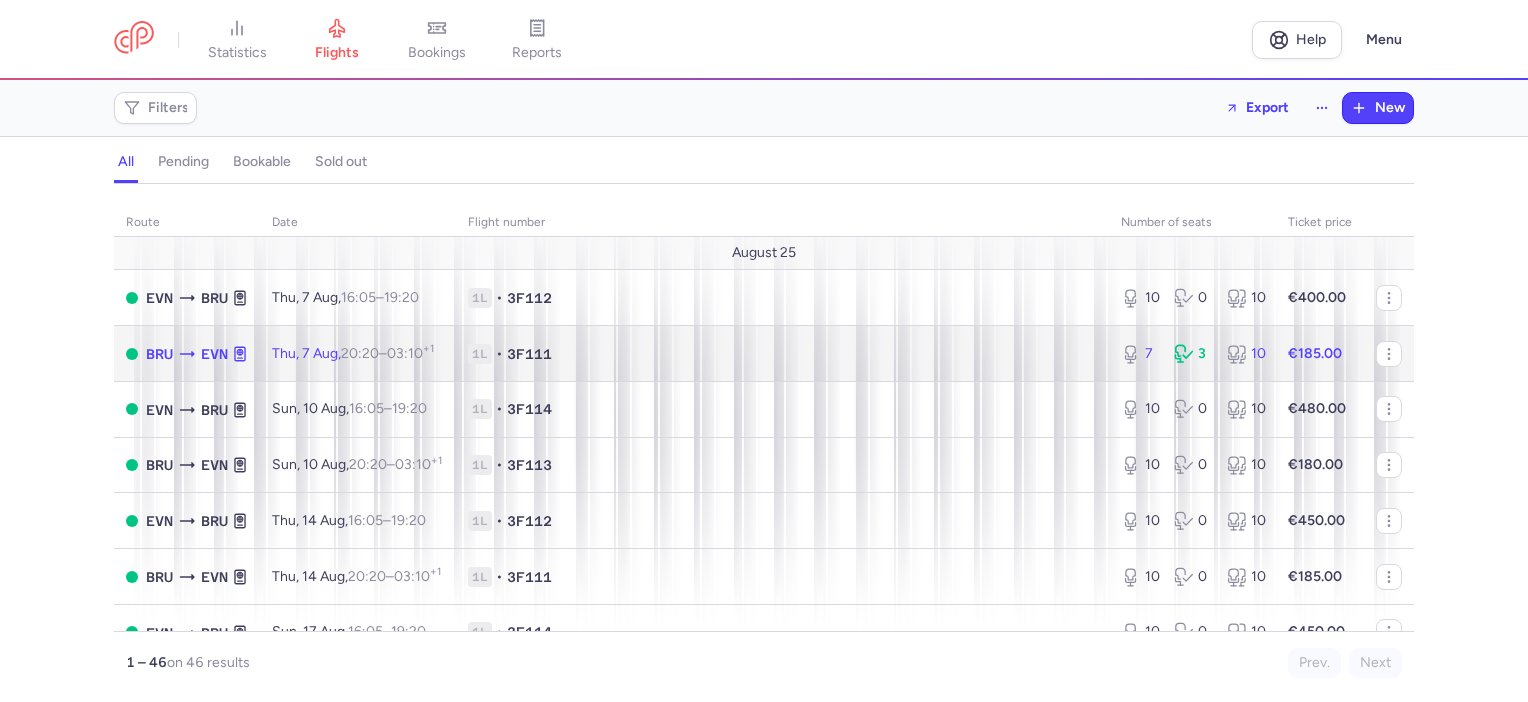 click on "1L • 3F111" at bounding box center (782, 354) 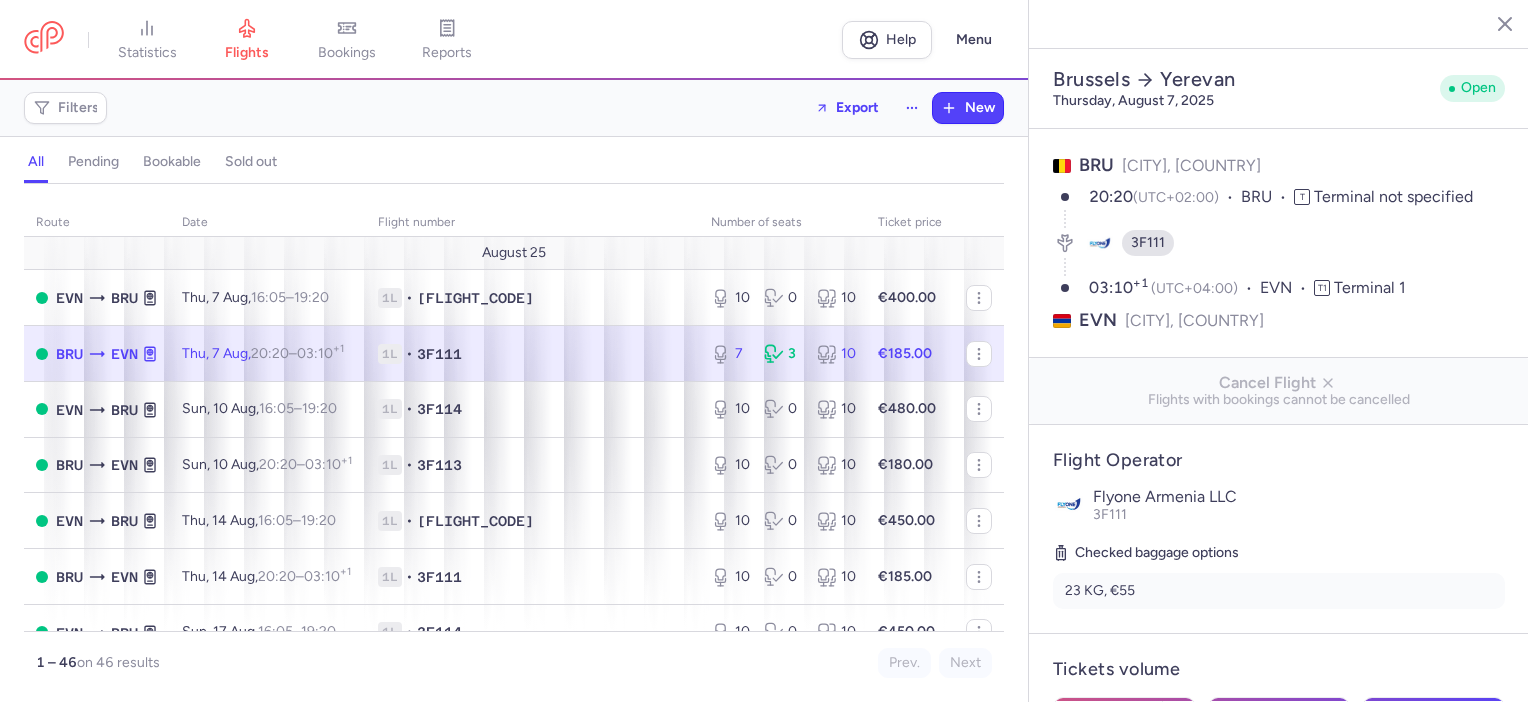 select on "hours" 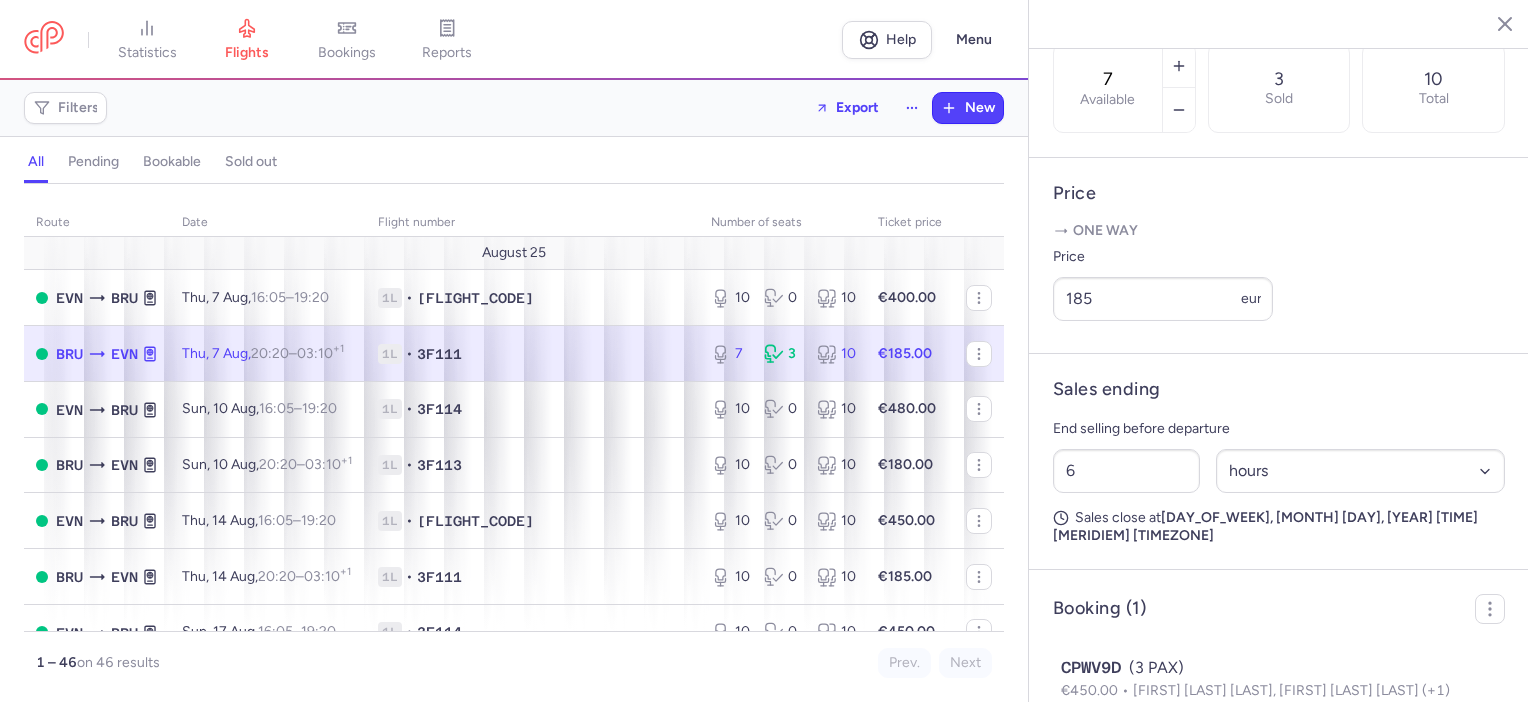 scroll, scrollTop: 654, scrollLeft: 0, axis: vertical 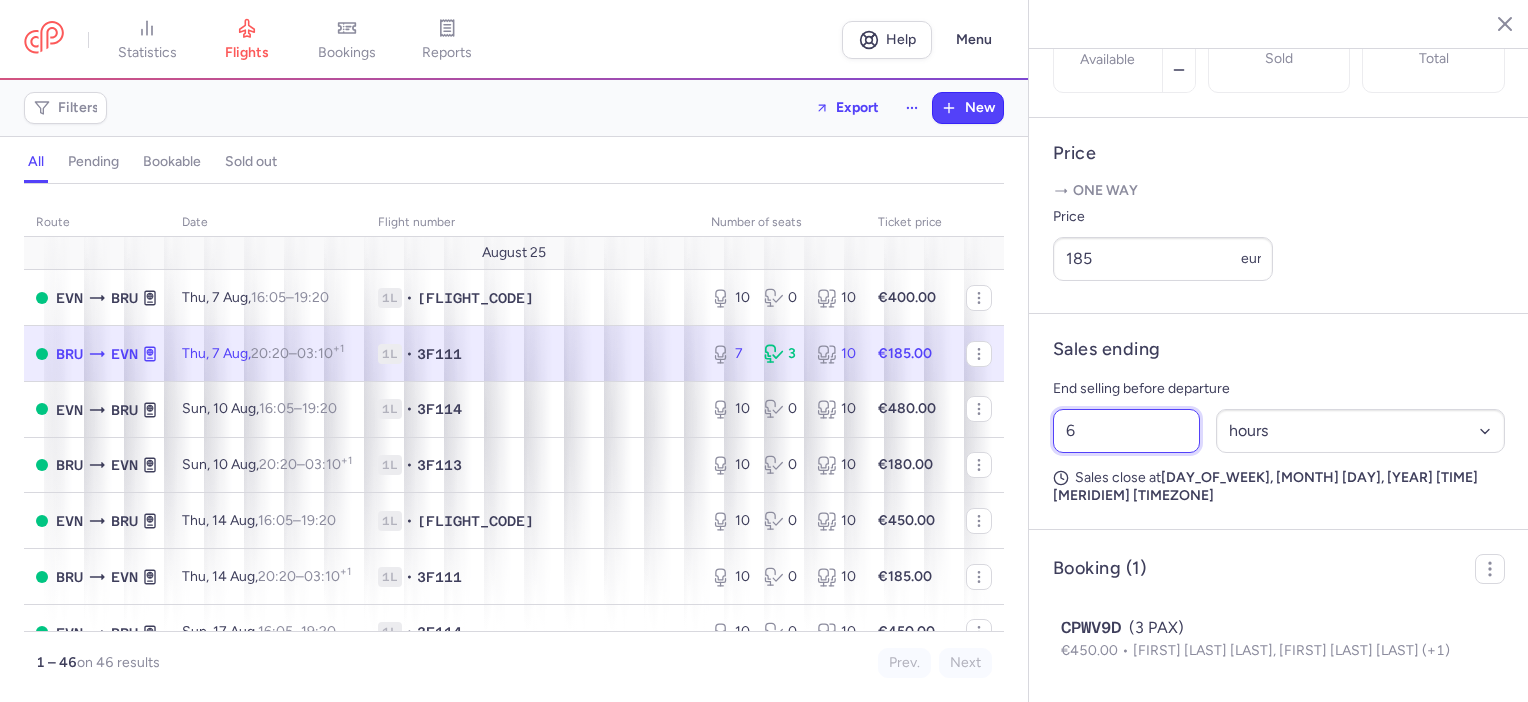 drag, startPoint x: 1077, startPoint y: 441, endPoint x: 1056, endPoint y: 452, distance: 23.70654 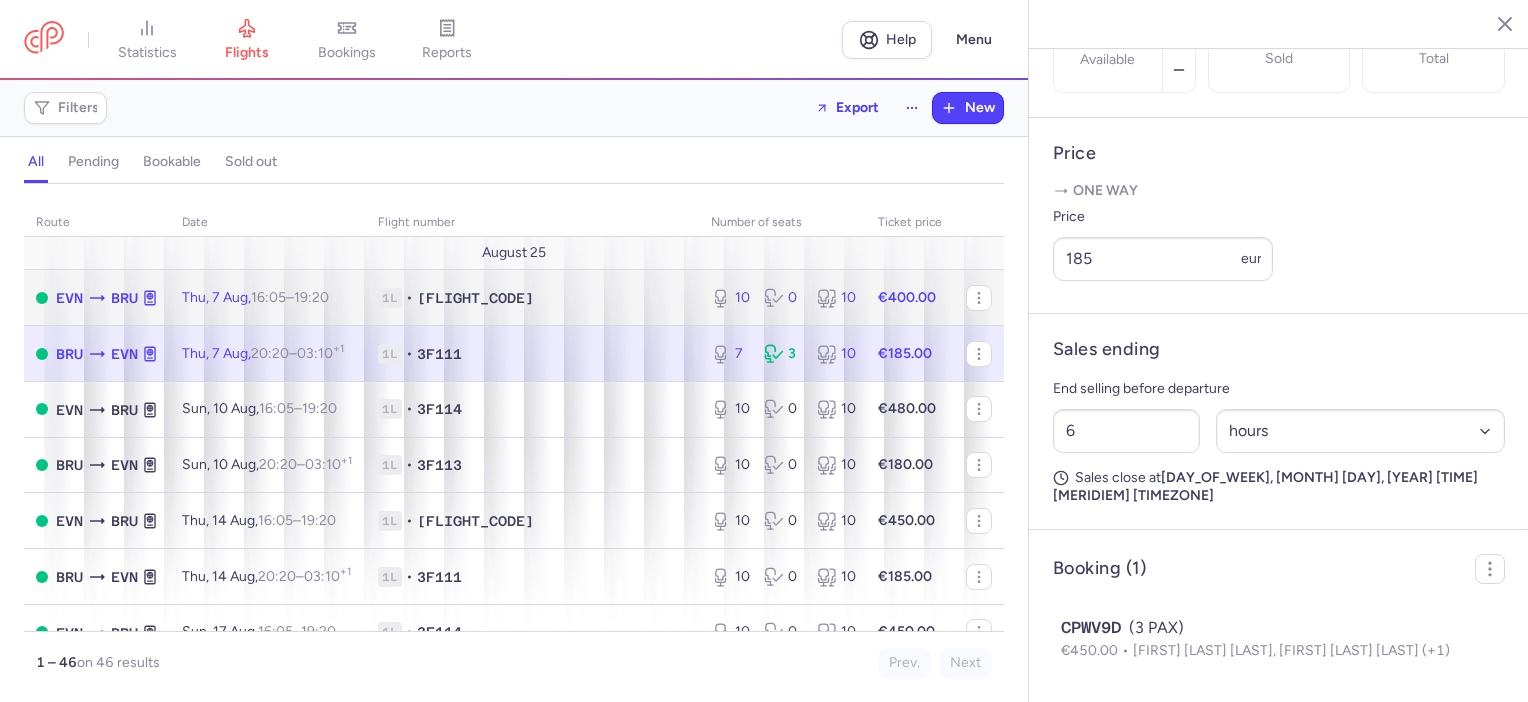 click on "1L • 3F112" at bounding box center (532, 298) 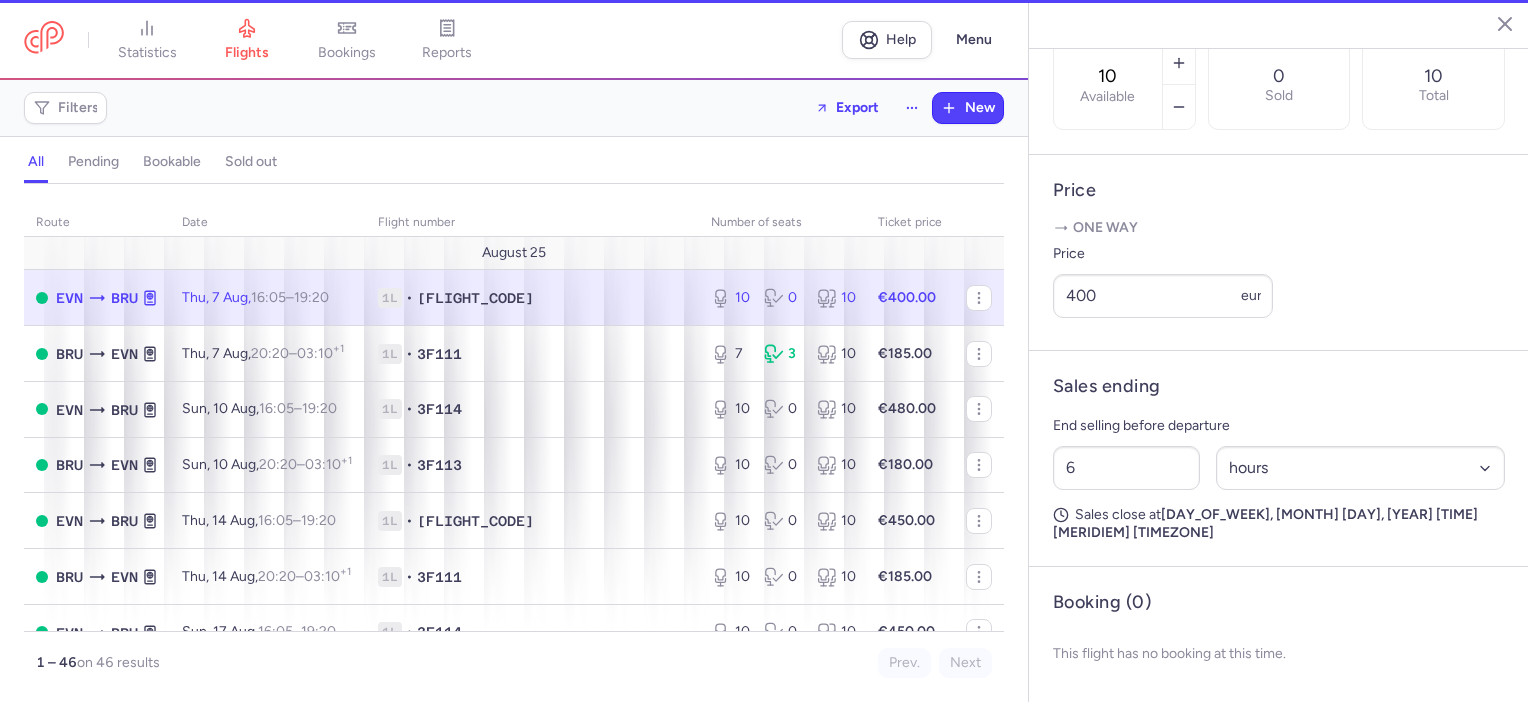 scroll, scrollTop: 676, scrollLeft: 0, axis: vertical 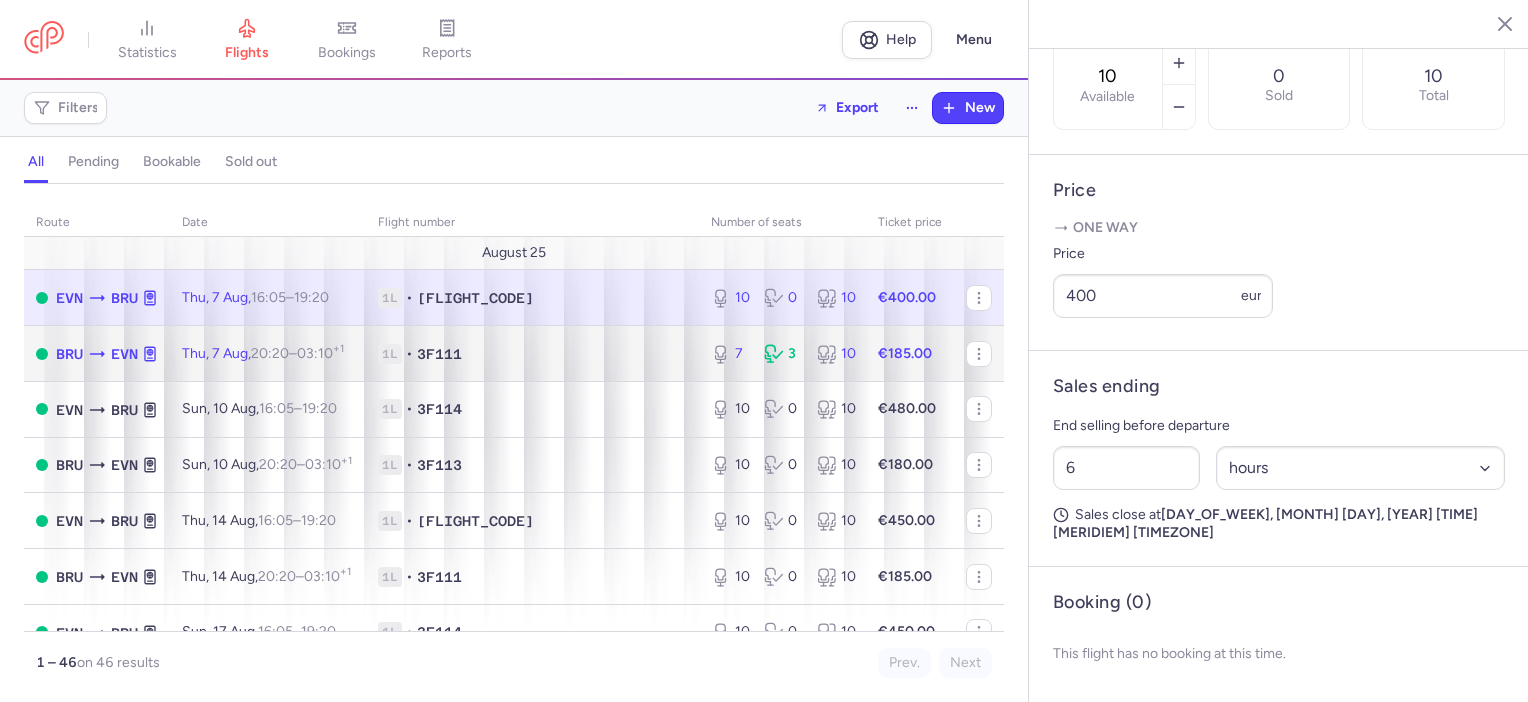 click on "1L • 3F111" at bounding box center [532, 354] 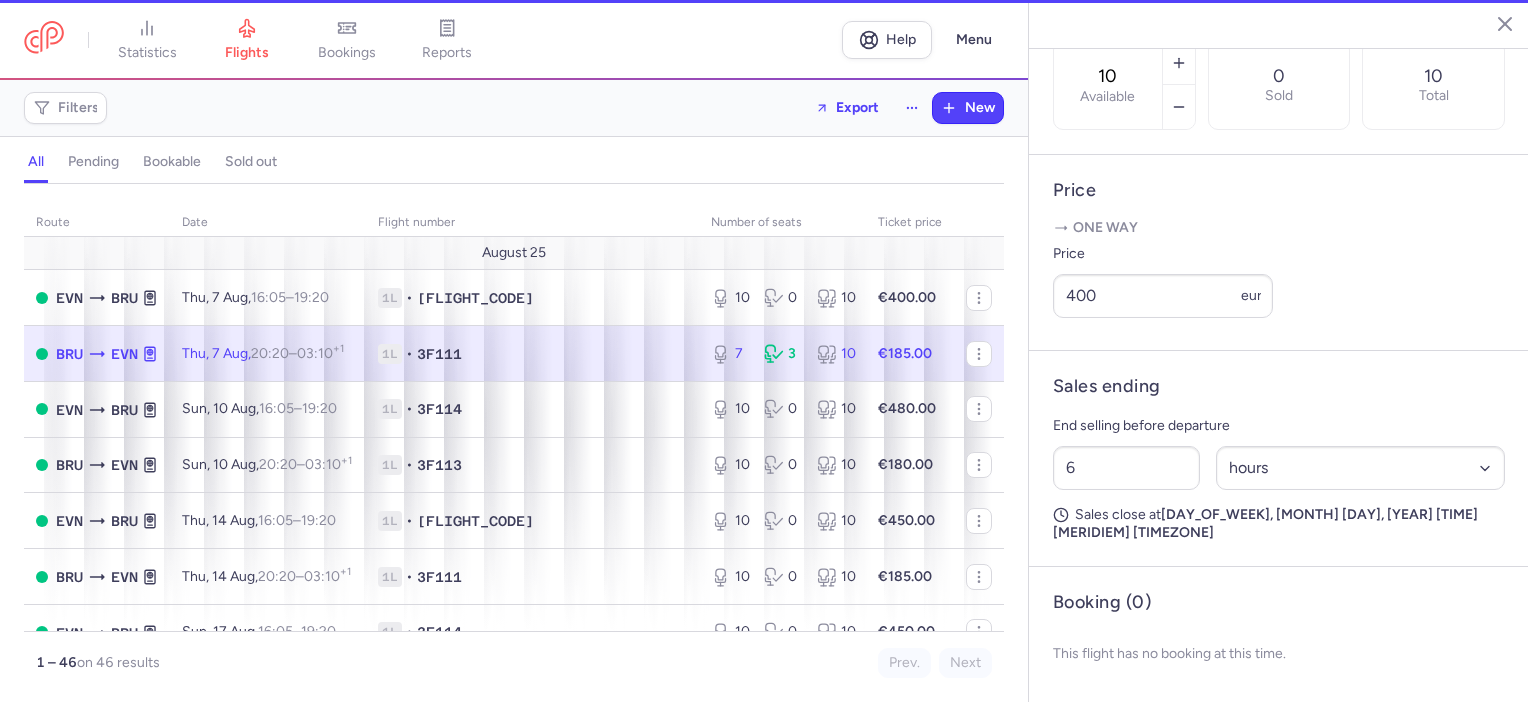 type on "7" 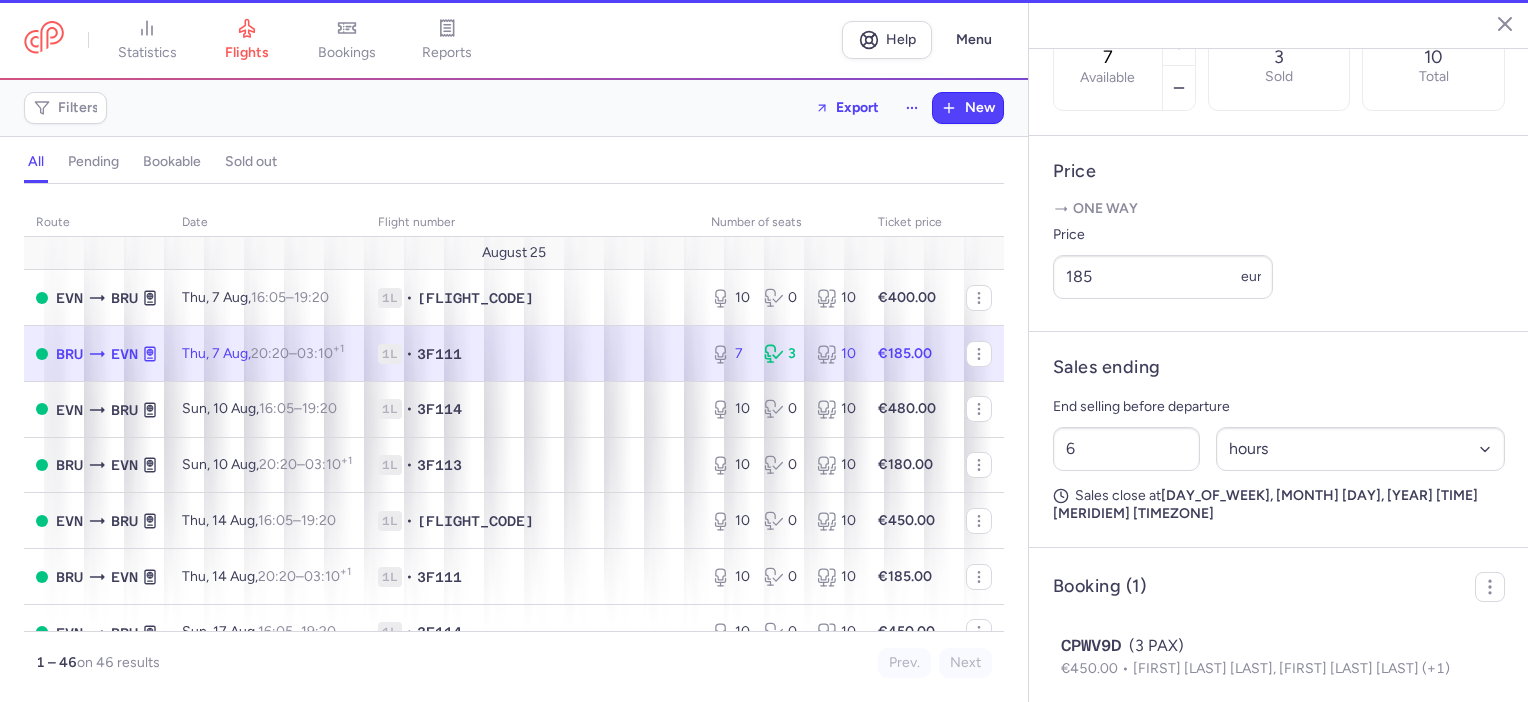 scroll, scrollTop: 728, scrollLeft: 0, axis: vertical 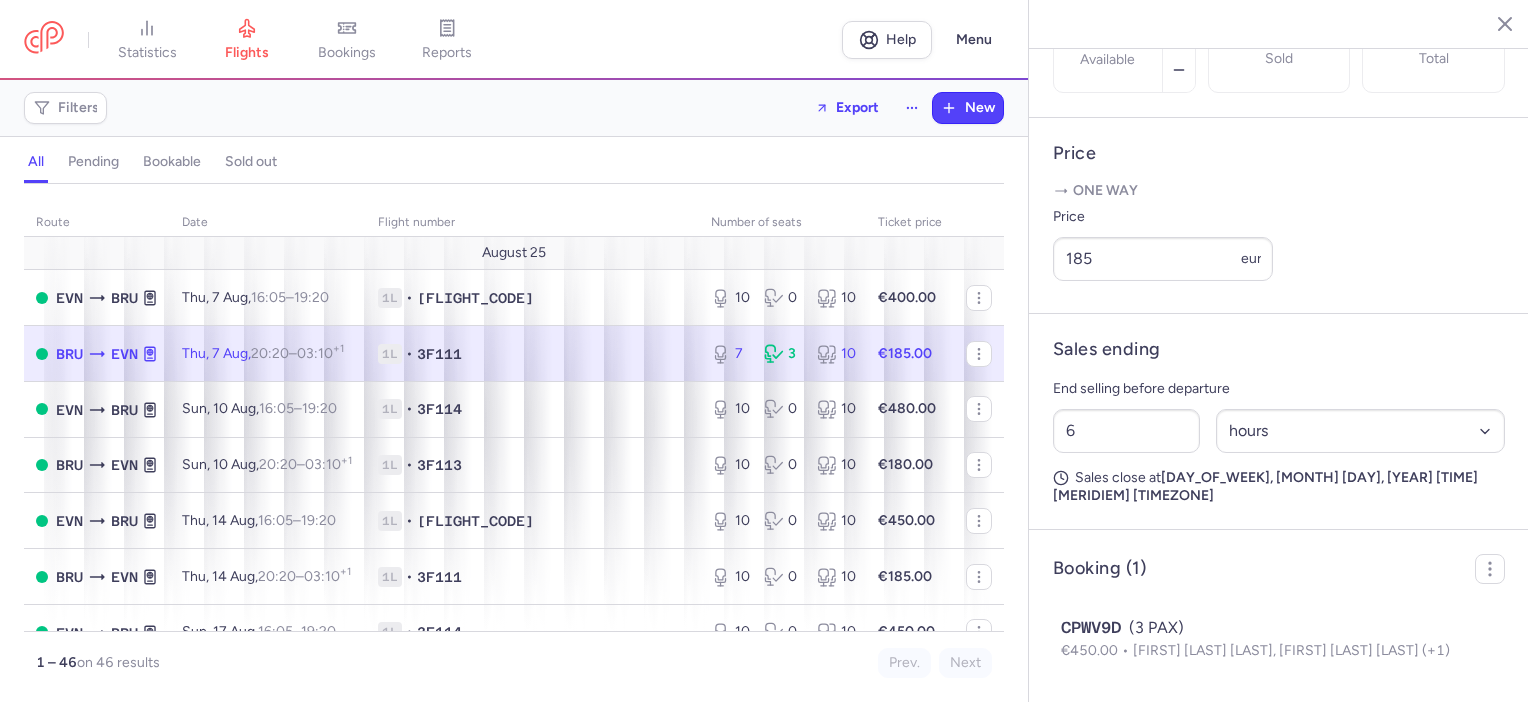 click on "1L • 3F111" at bounding box center [532, 354] 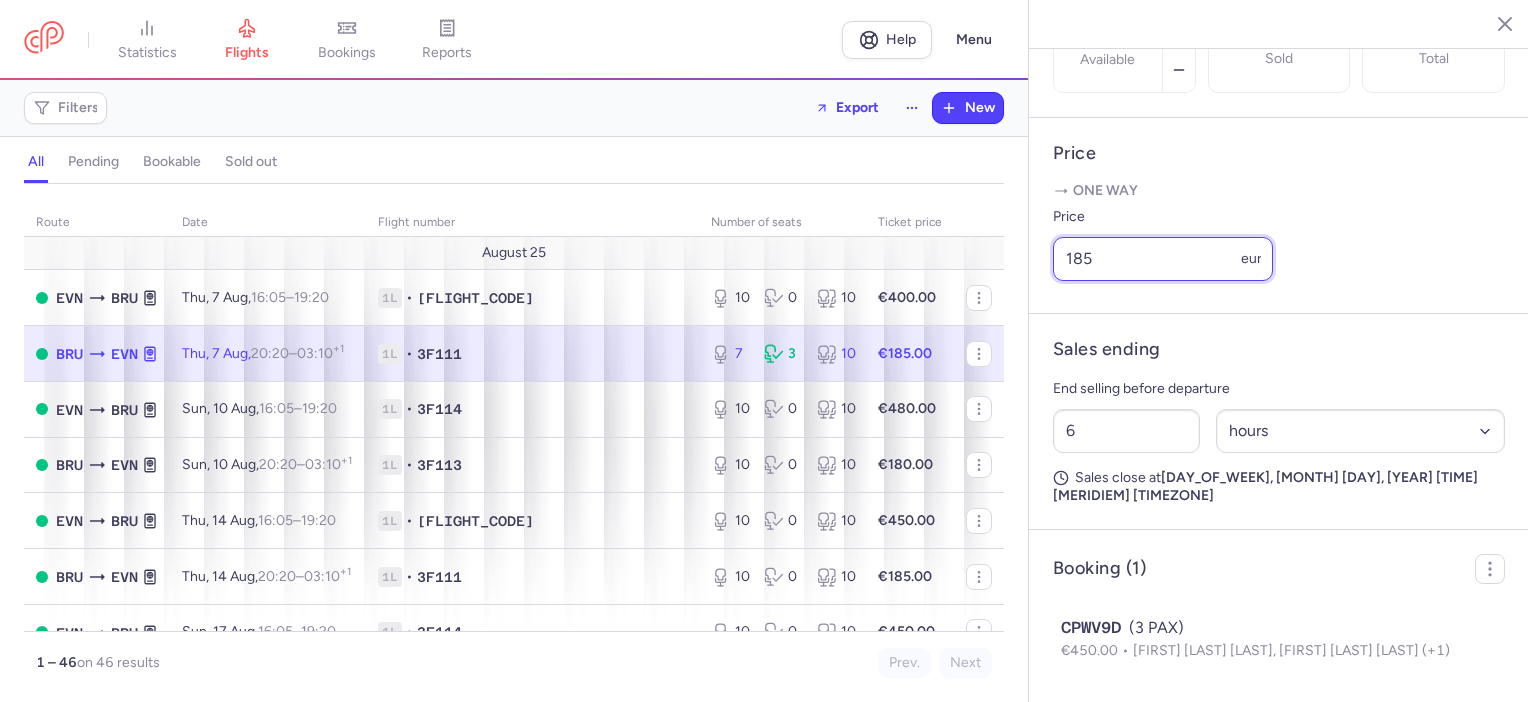 drag, startPoint x: 1080, startPoint y: 285, endPoint x: 1105, endPoint y: 273, distance: 27.730848 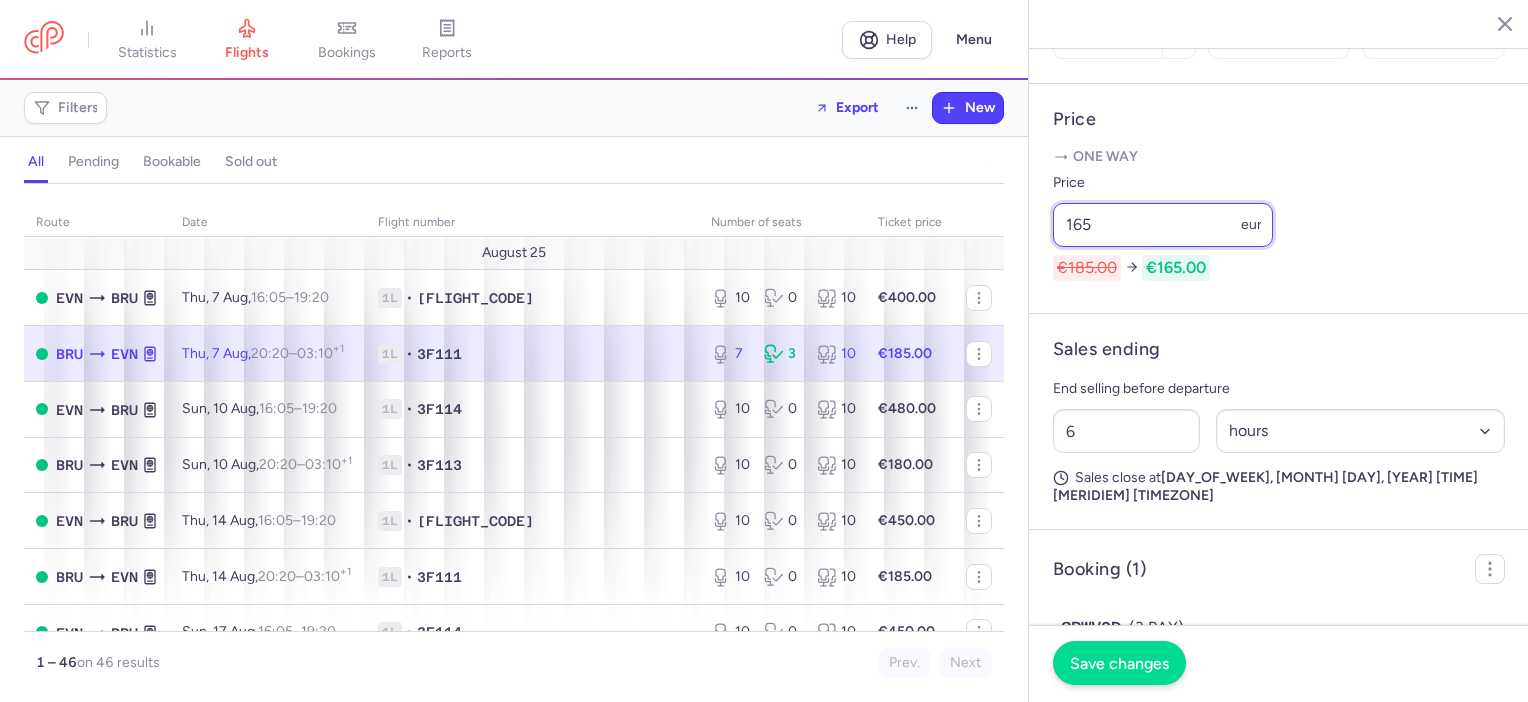 type on "165" 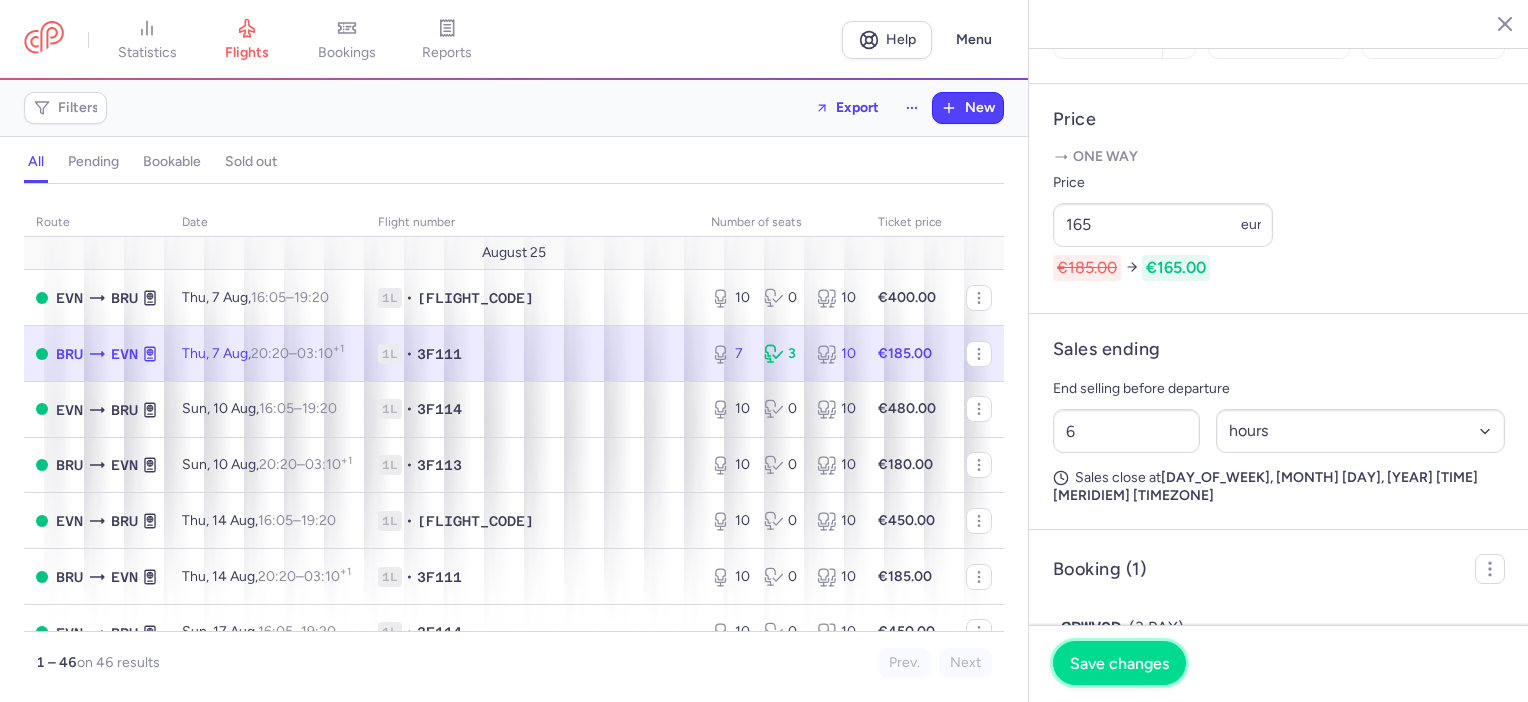 click on "Save changes" at bounding box center (1119, 663) 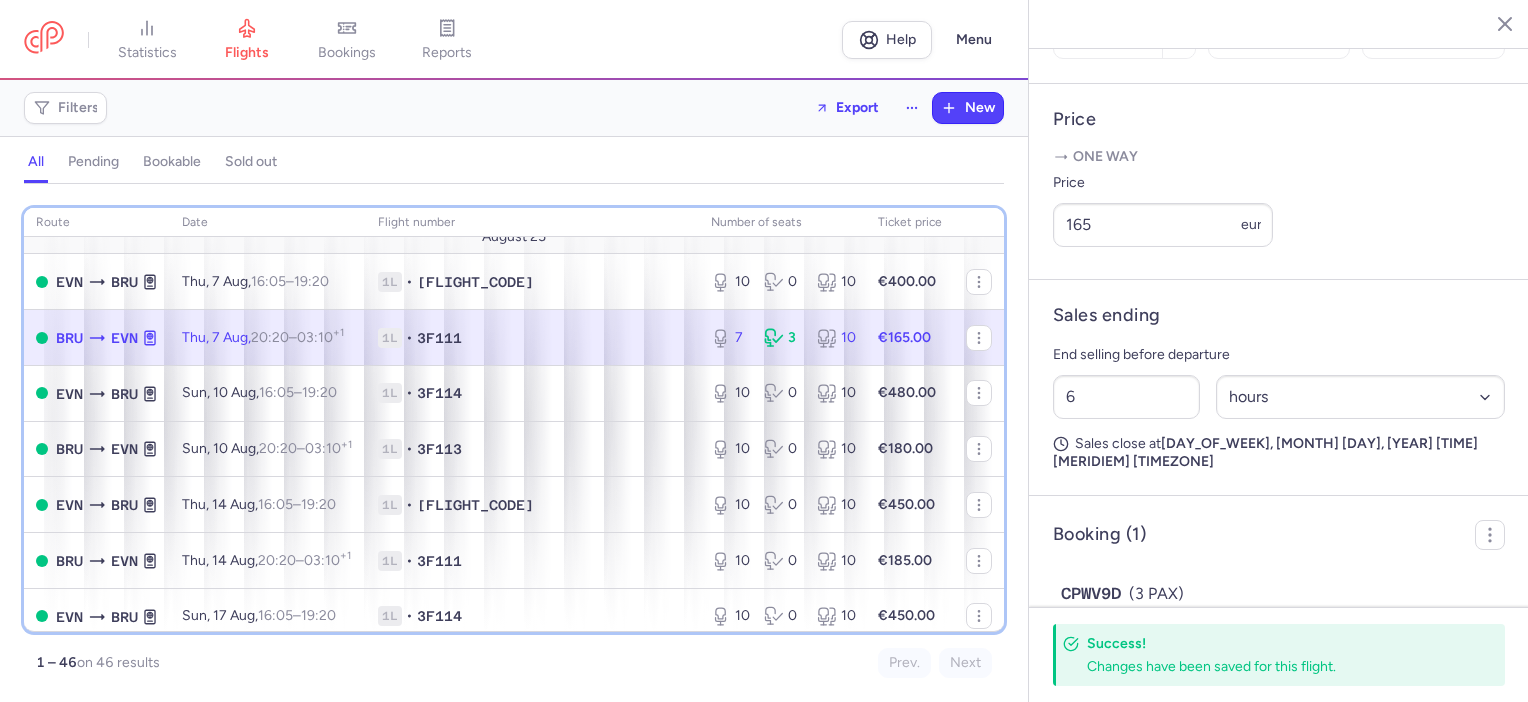 scroll, scrollTop: 0, scrollLeft: 0, axis: both 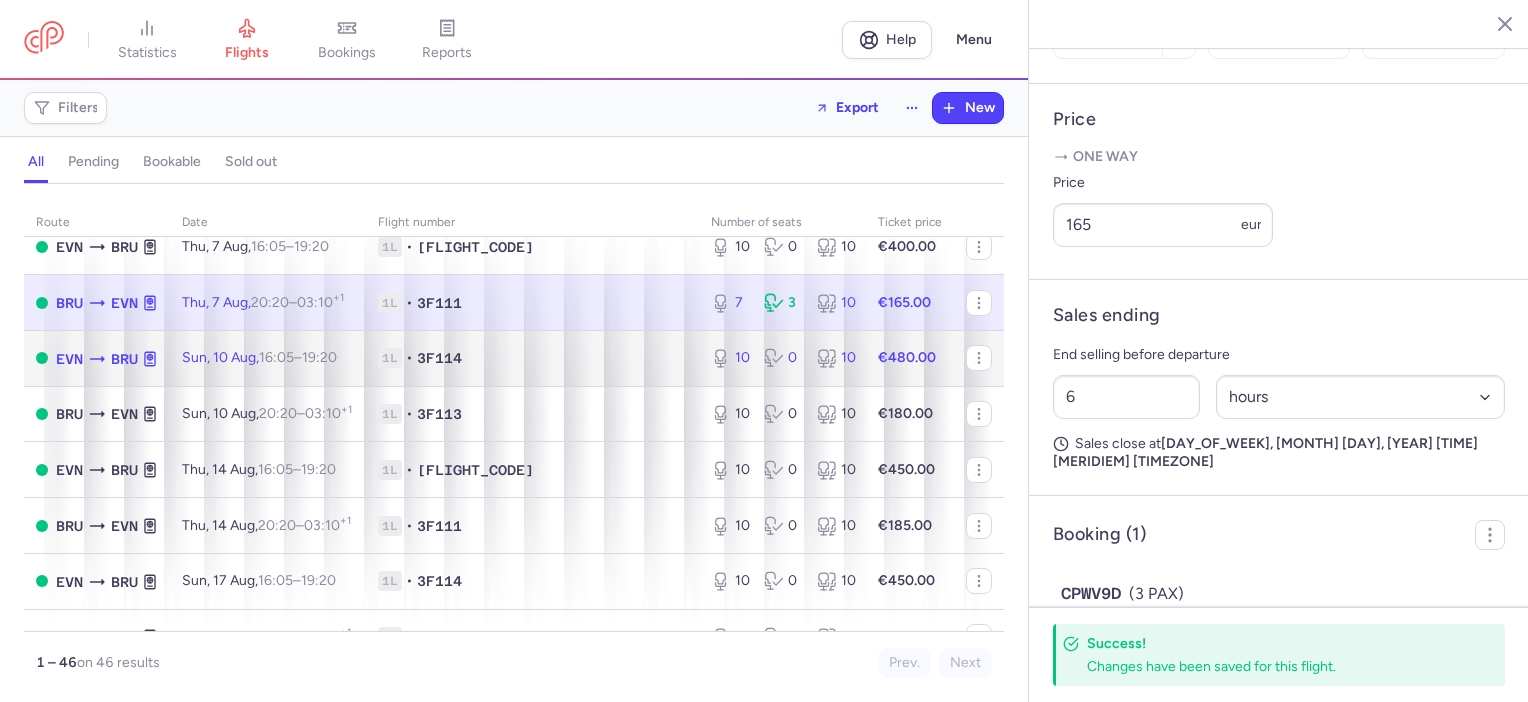 click on "1L • 3F114" at bounding box center (532, 358) 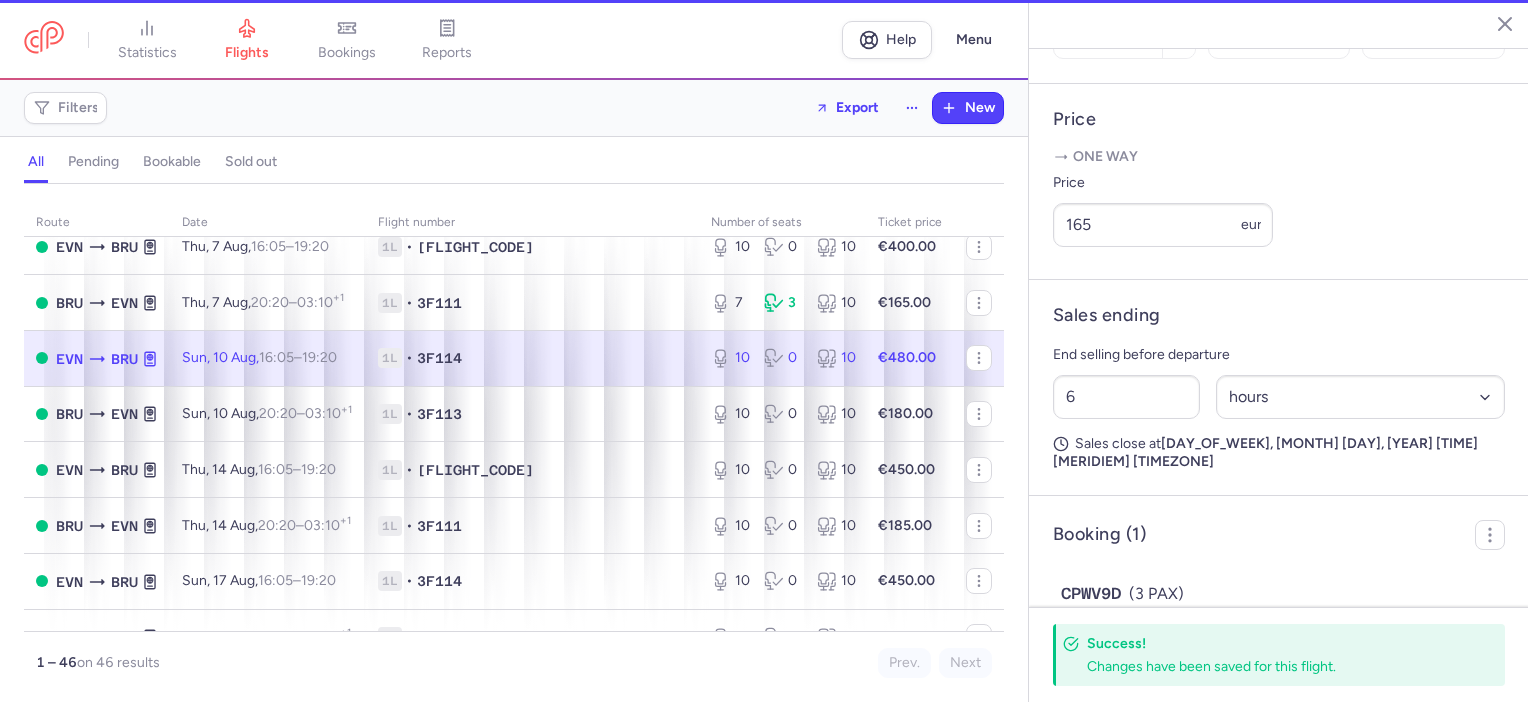 type on "10" 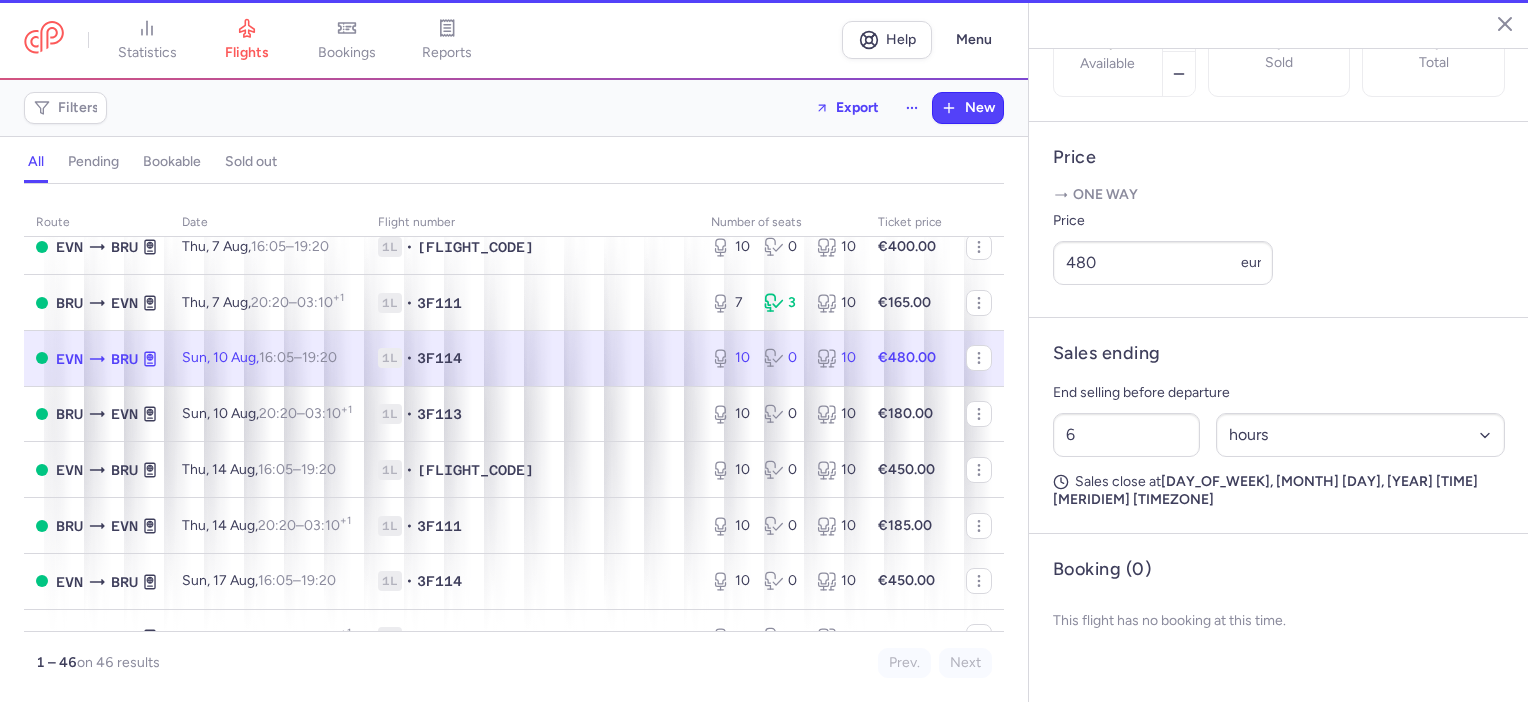scroll, scrollTop: 676, scrollLeft: 0, axis: vertical 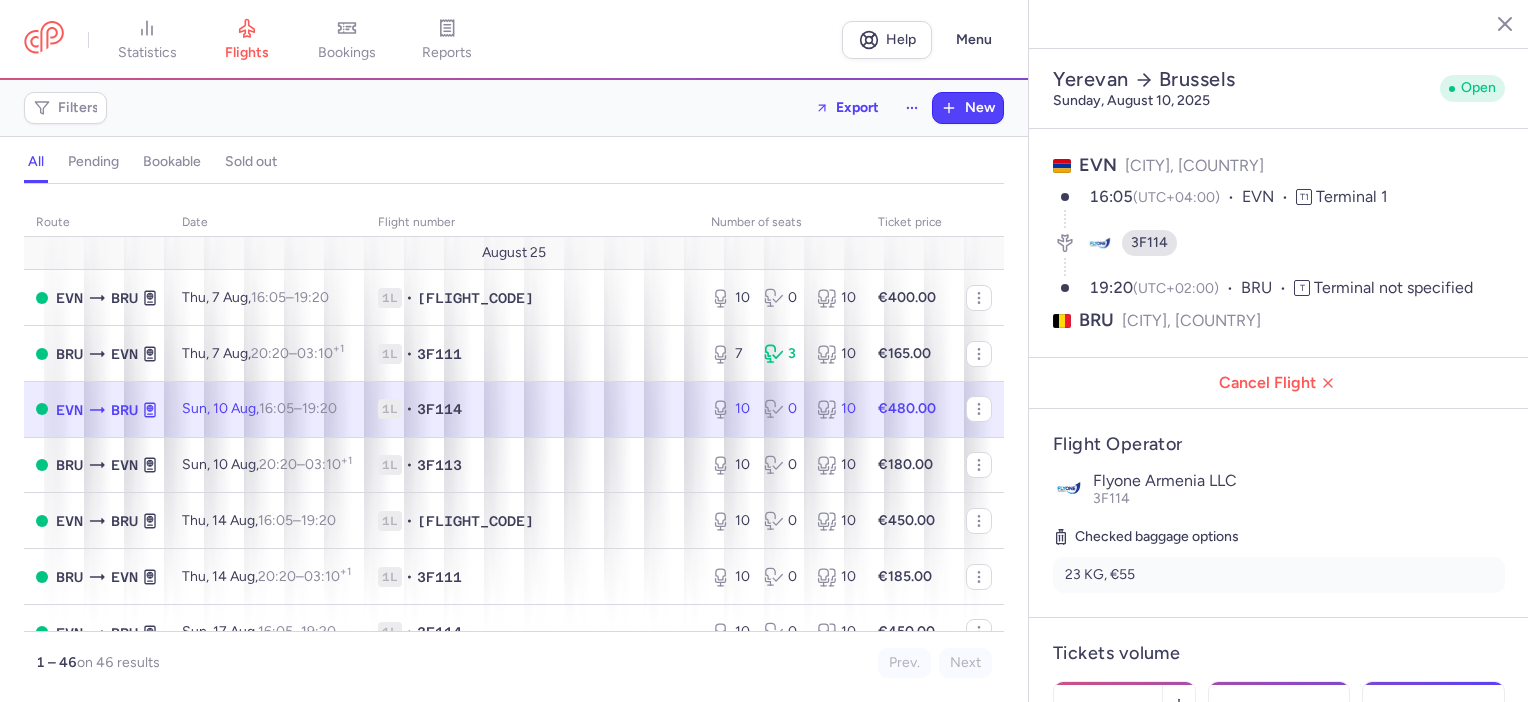 select on "hours" 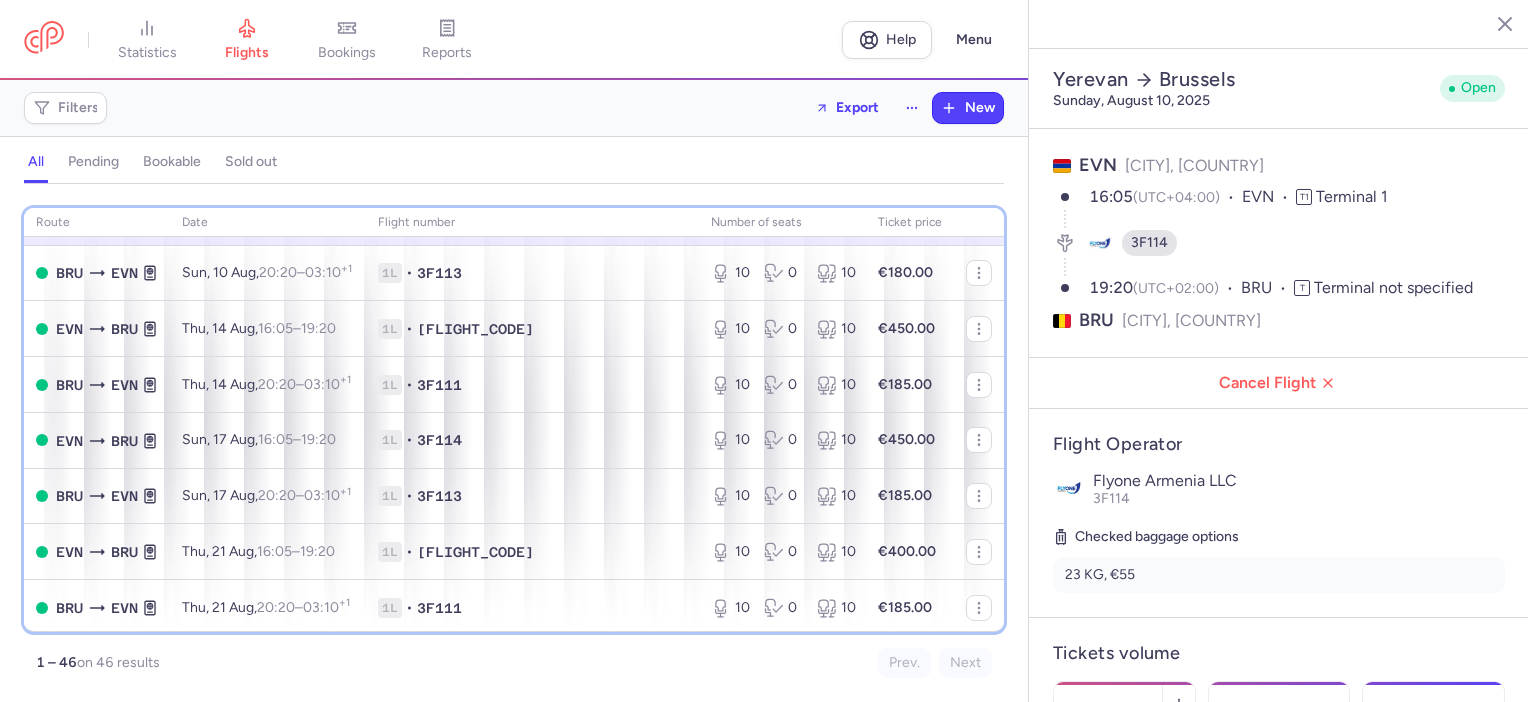 scroll, scrollTop: 0, scrollLeft: 0, axis: both 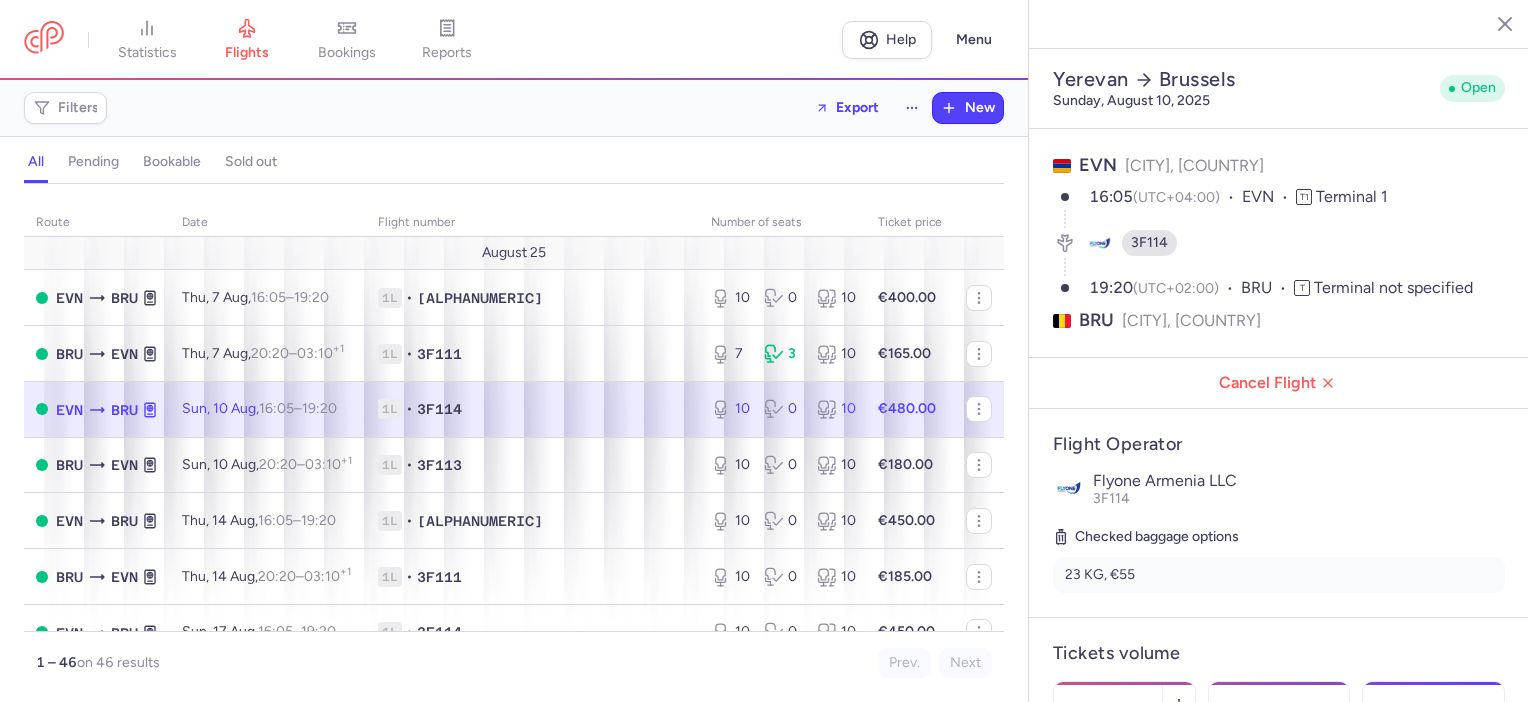 select on "hours" 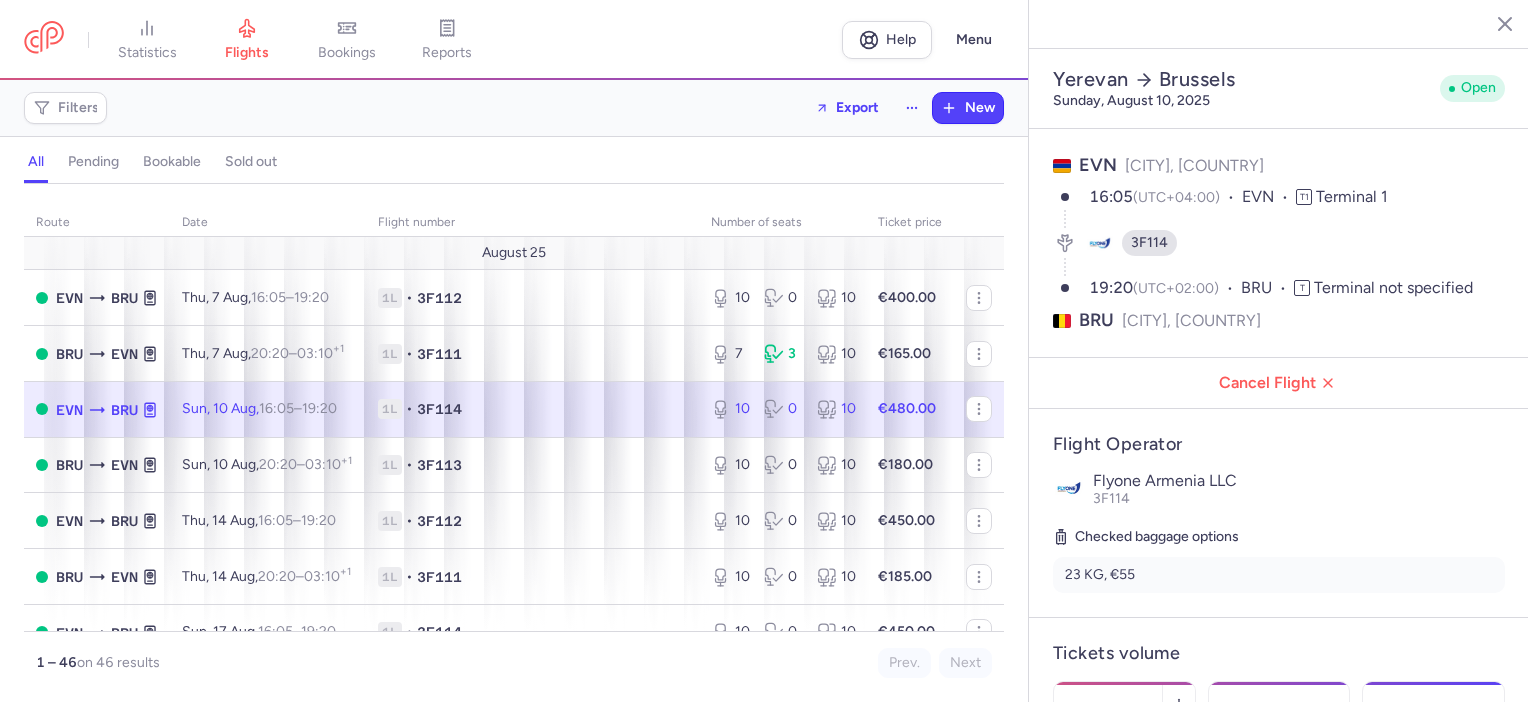 select on "hours" 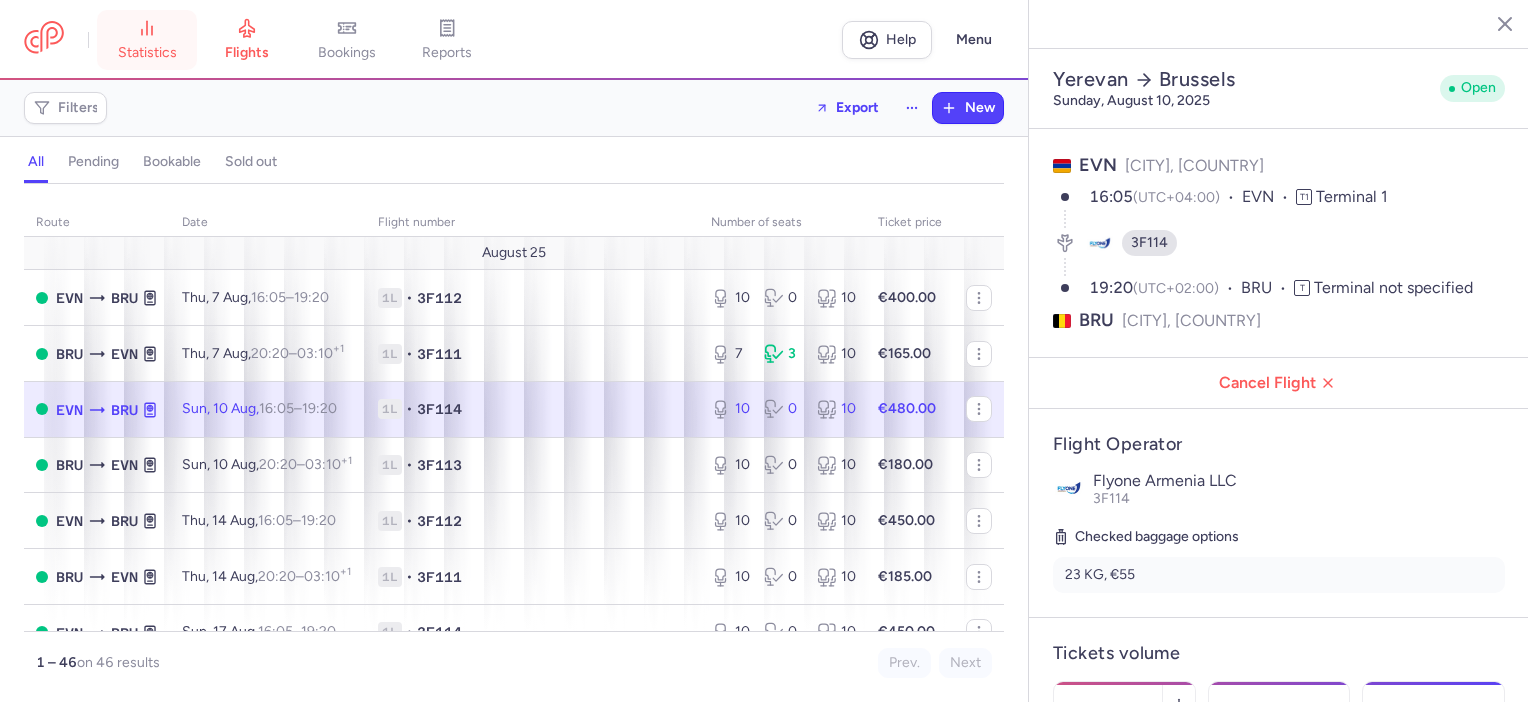 scroll, scrollTop: 0, scrollLeft: 0, axis: both 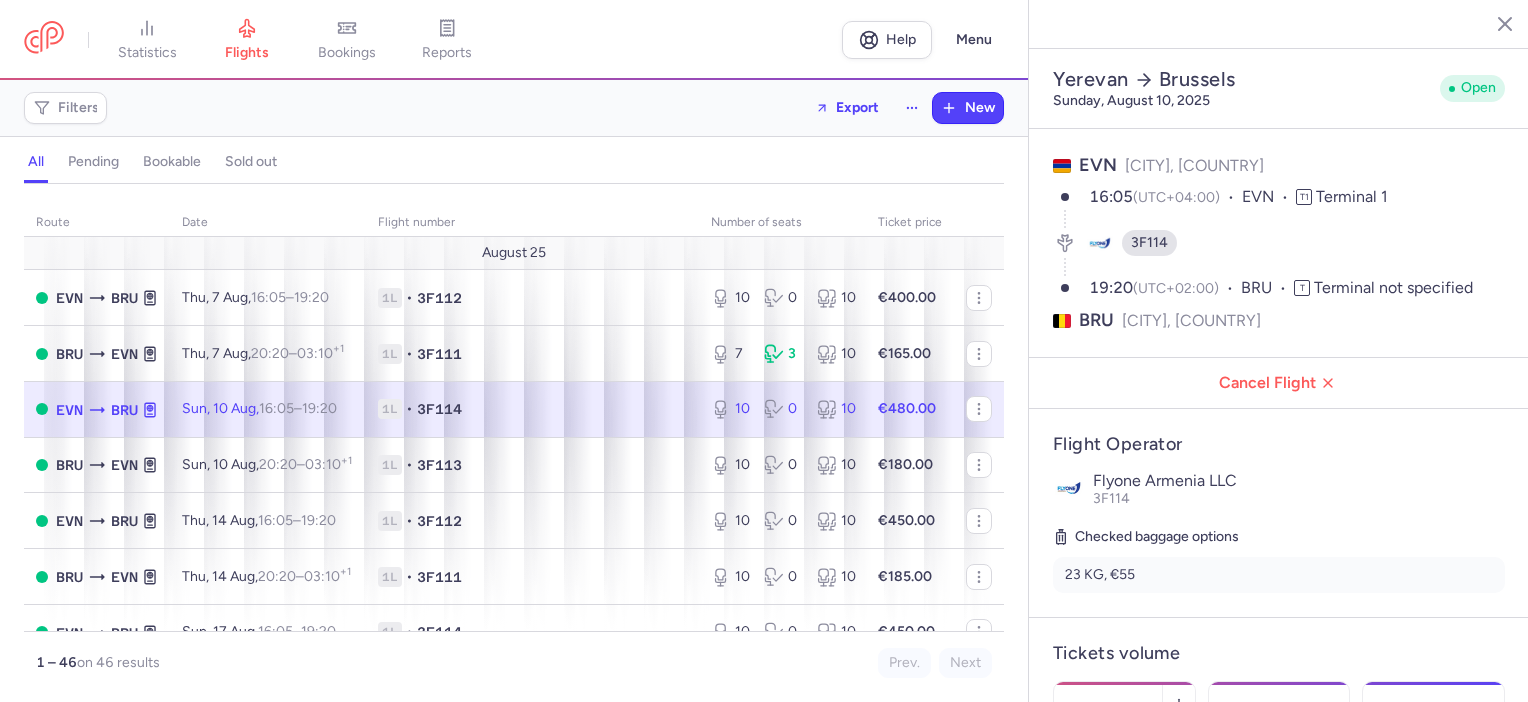 select on "hours" 